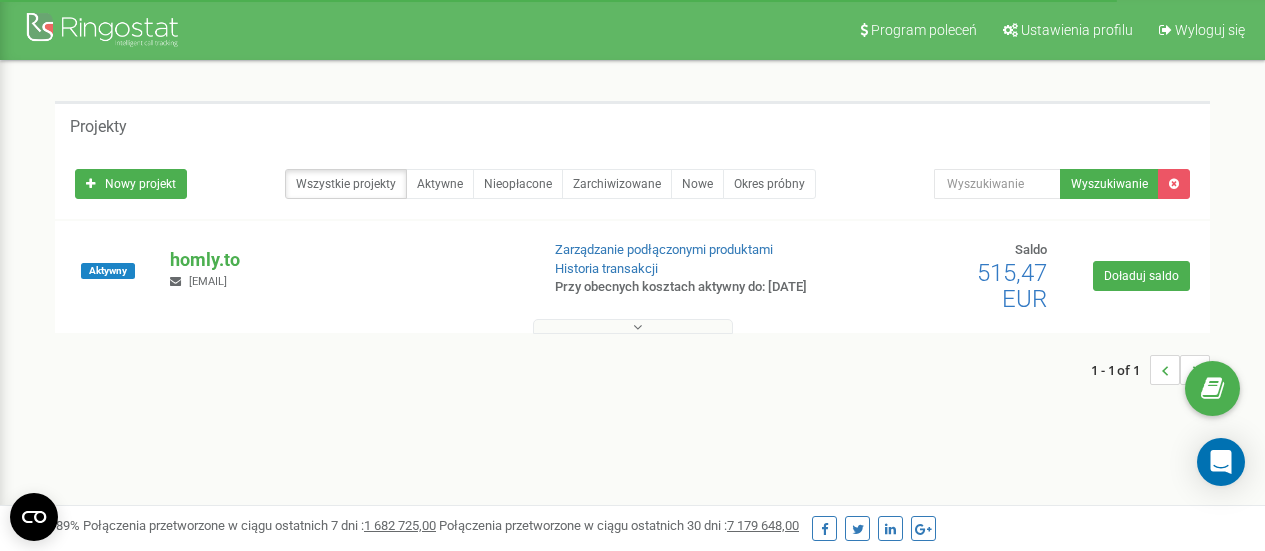 scroll, scrollTop: 0, scrollLeft: 0, axis: both 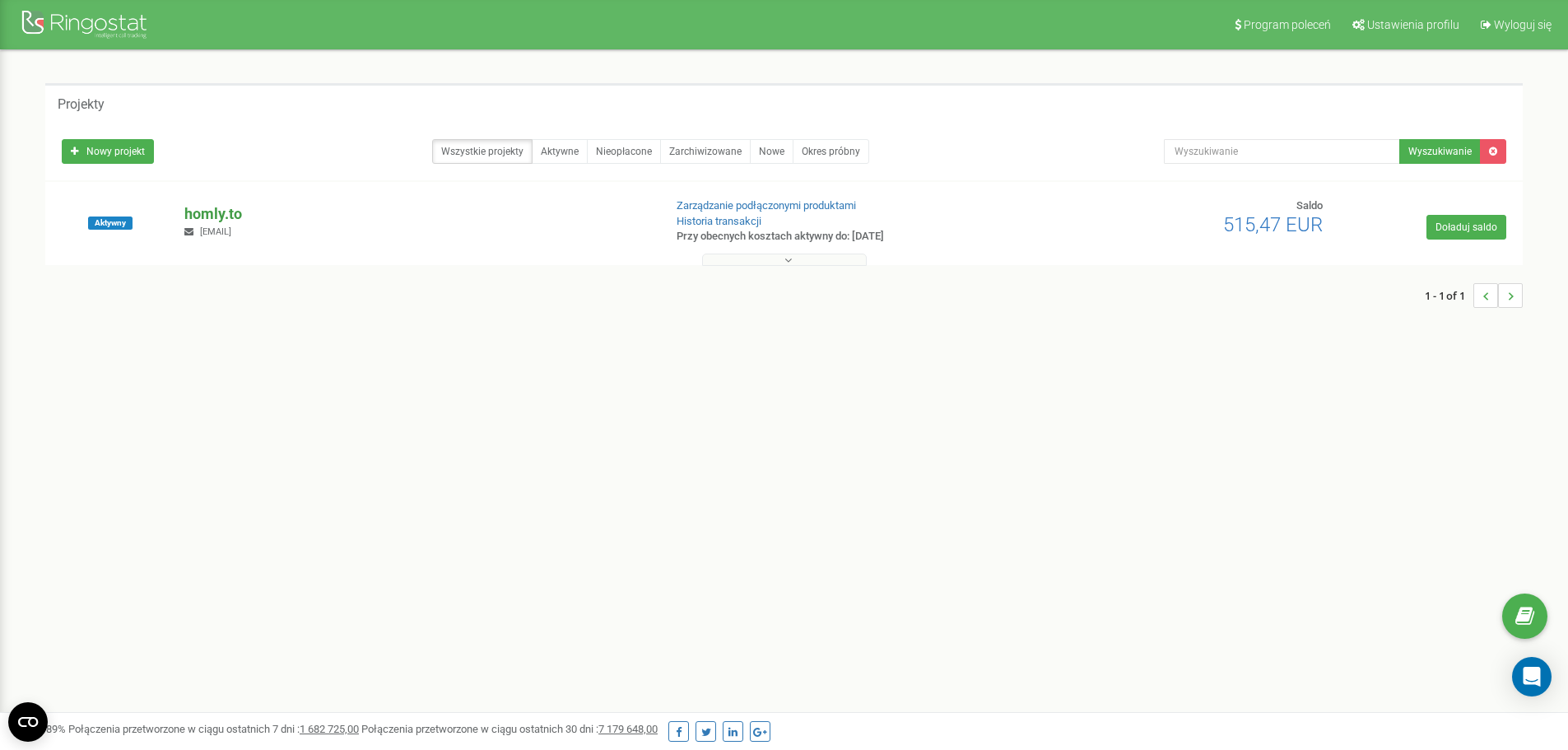 click on "homly.to" at bounding box center (416, 214) 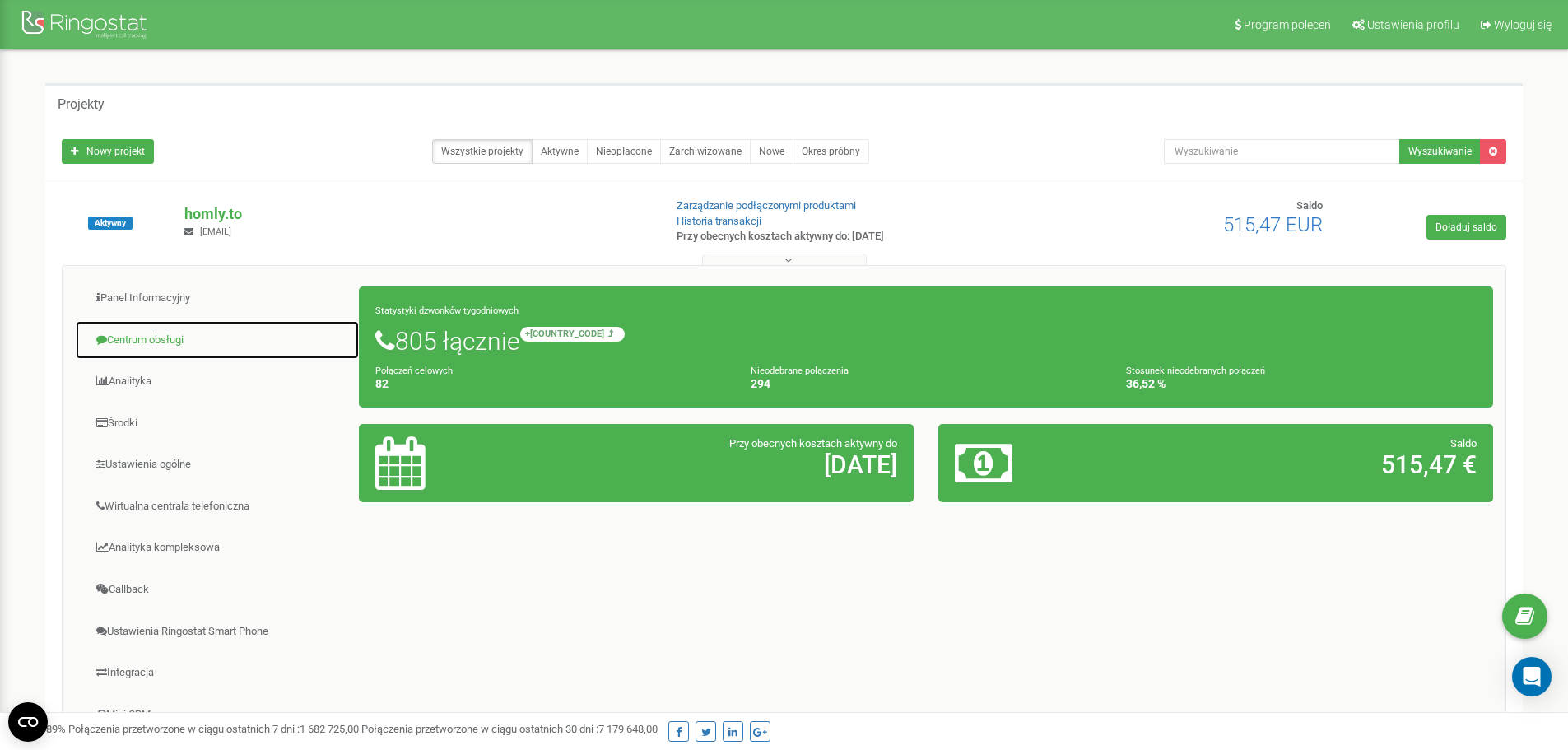 click on "Centrum obsługi" at bounding box center (217, 340) 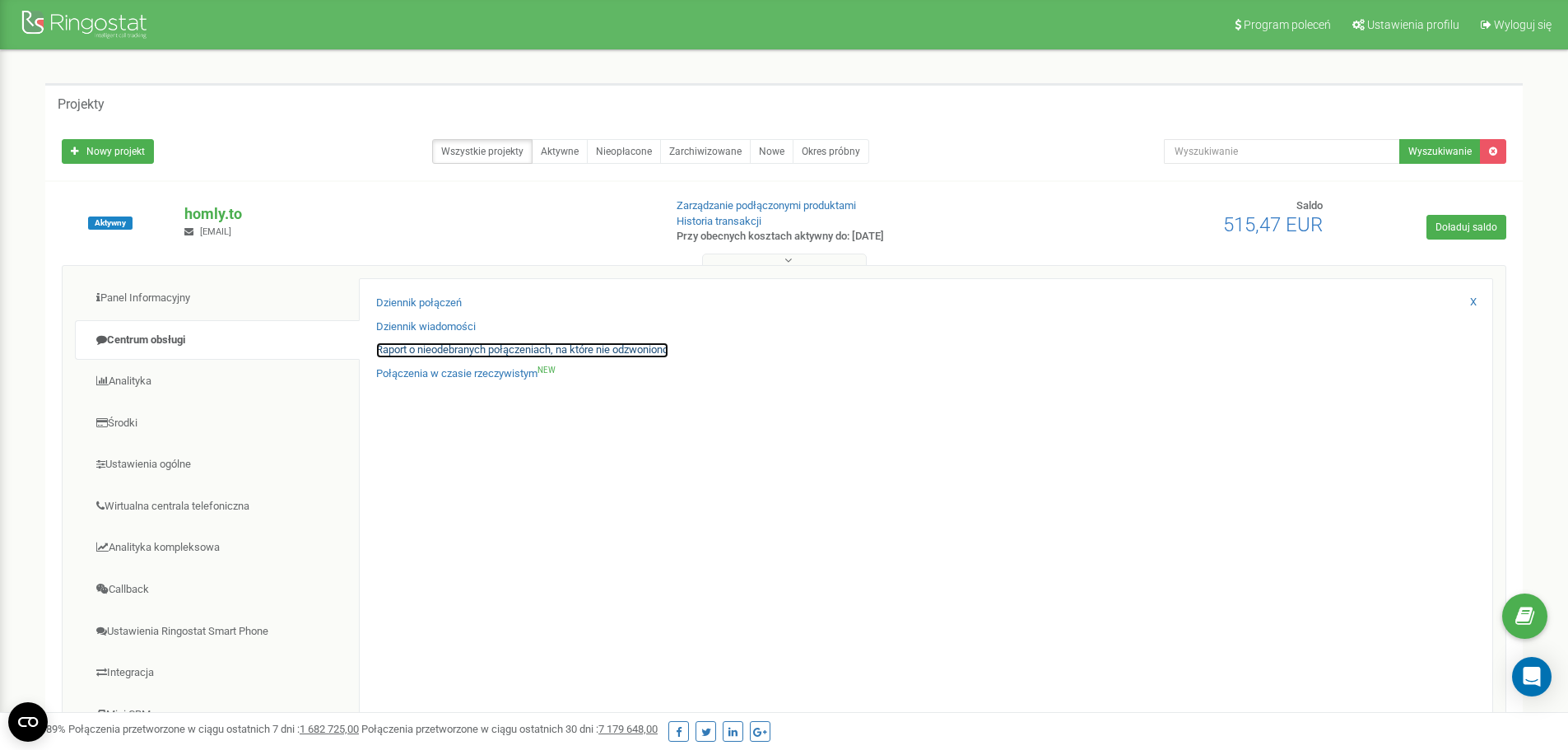click on "Raport o nieodebranych połączeniach, na które nie odzwoniono" at bounding box center [522, 350] 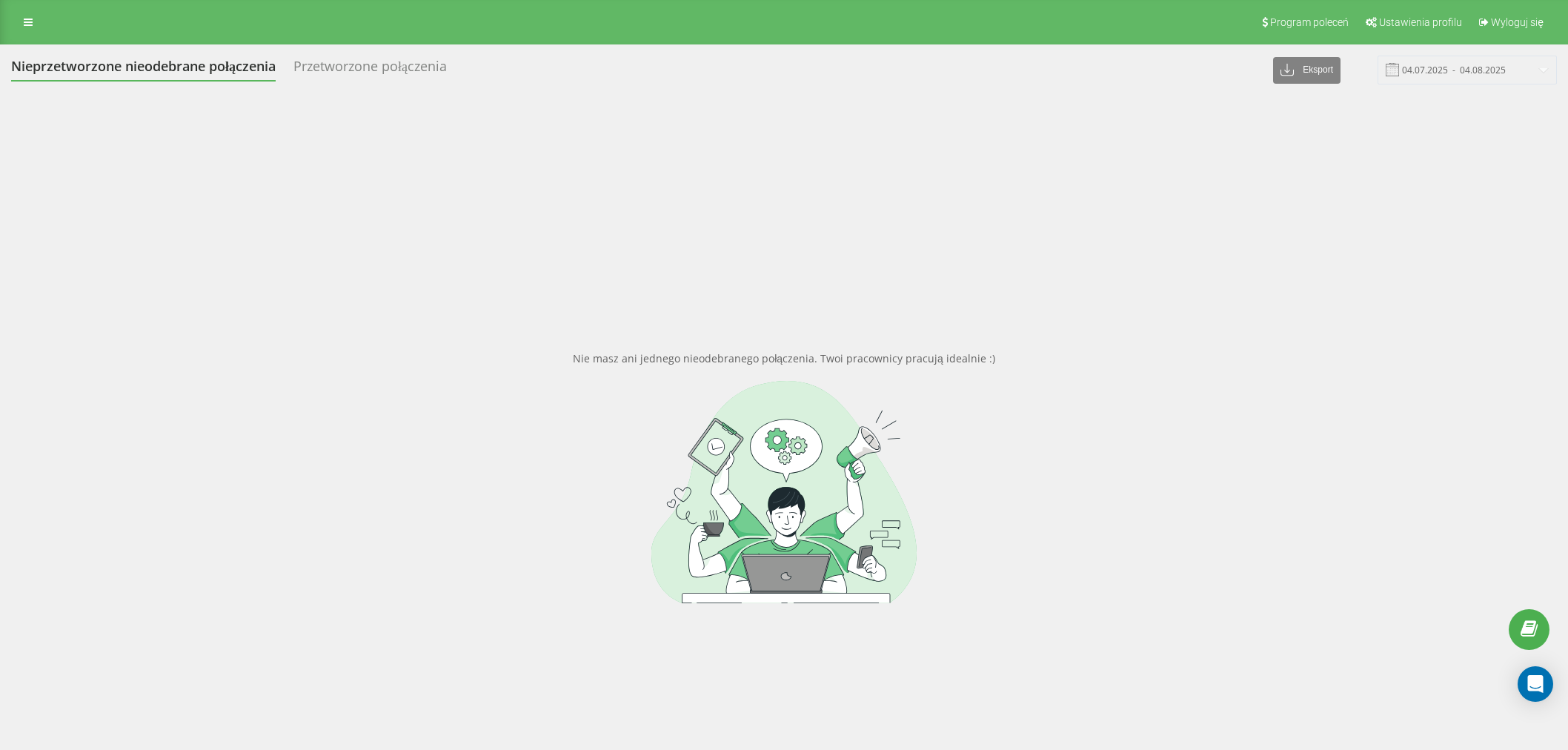 scroll, scrollTop: 0, scrollLeft: 0, axis: both 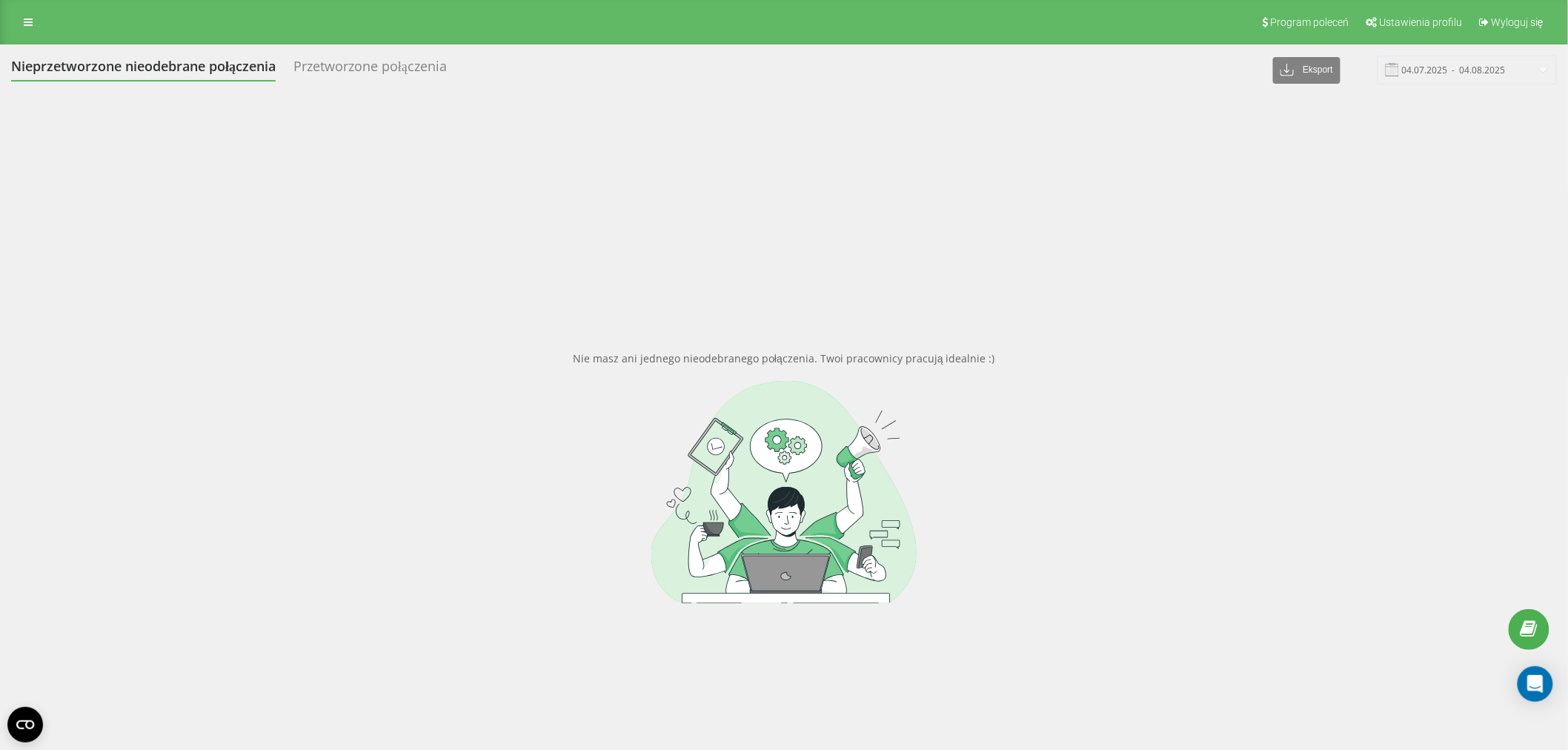 drag, startPoint x: 1550, startPoint y: 71, endPoint x: 242, endPoint y: -87, distance: 1317.5083 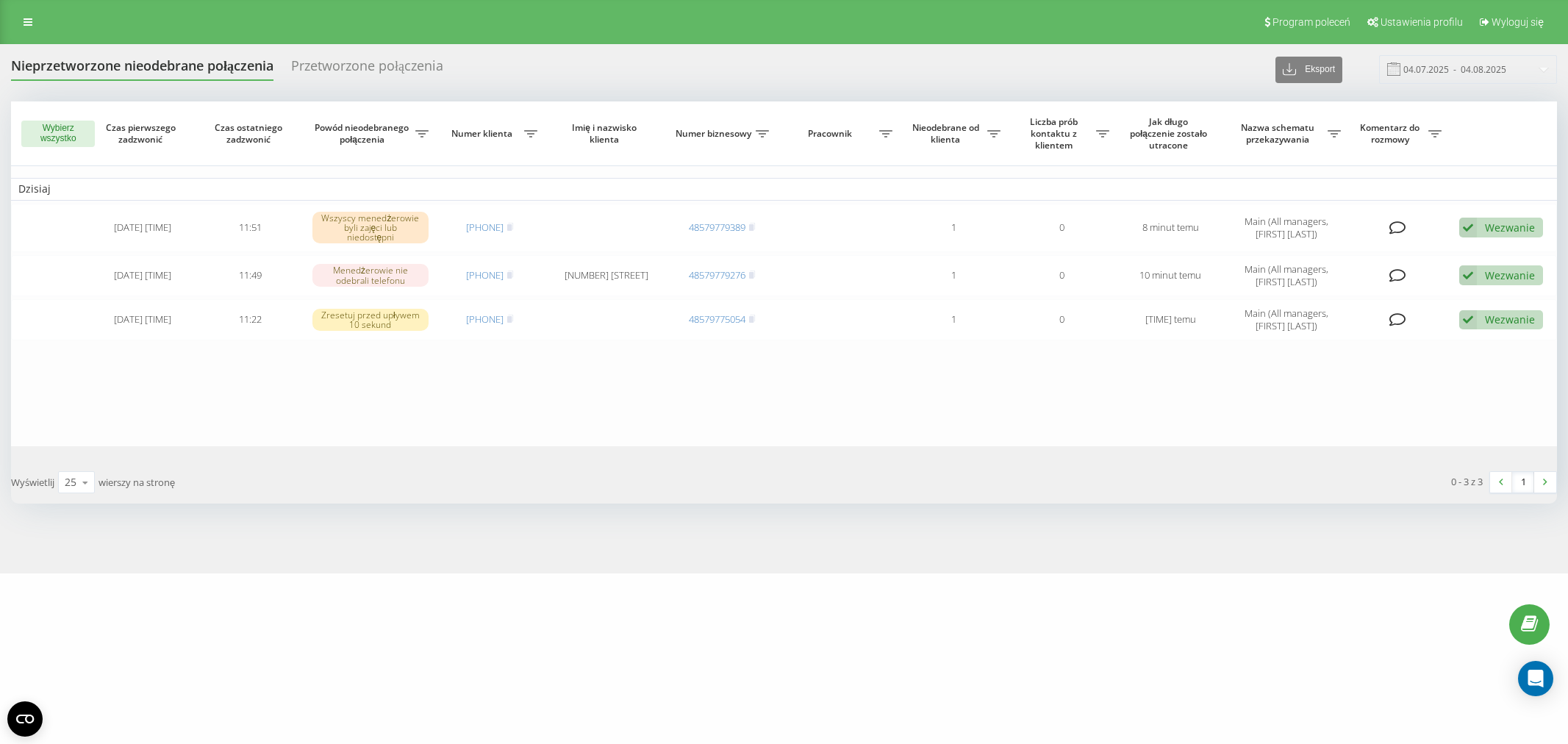 scroll, scrollTop: 0, scrollLeft: 0, axis: both 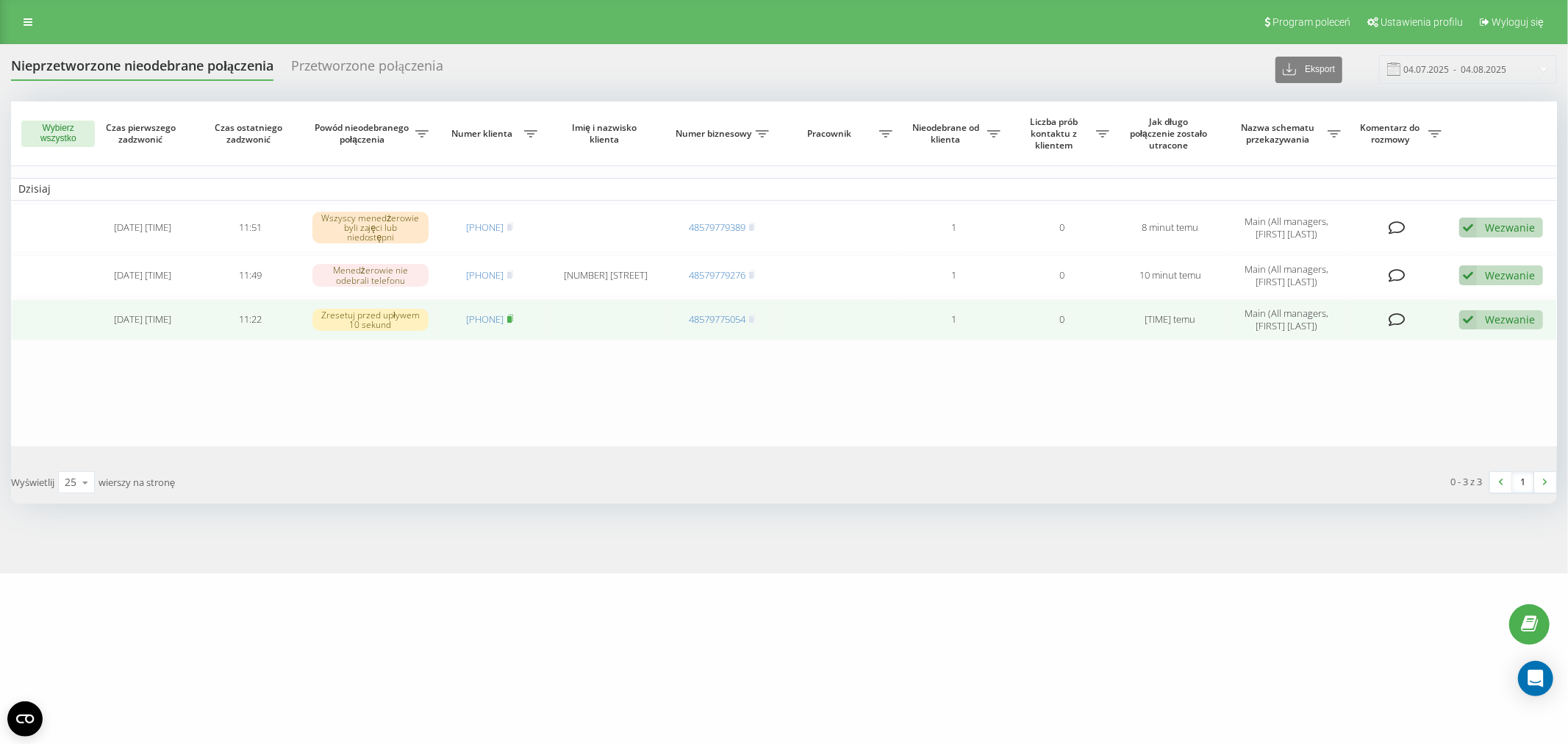 click 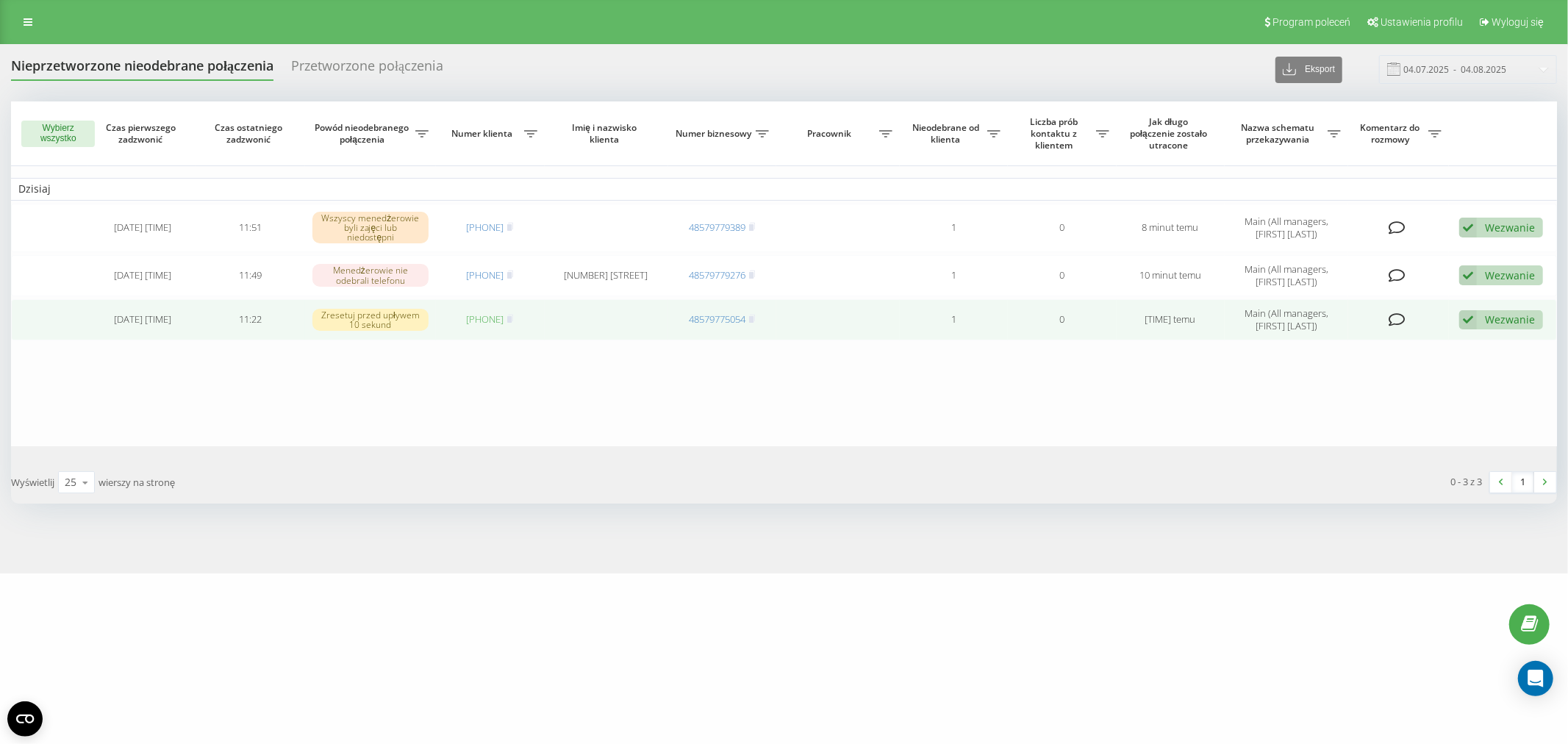 click on "[PHONE]" at bounding box center (484, 319) 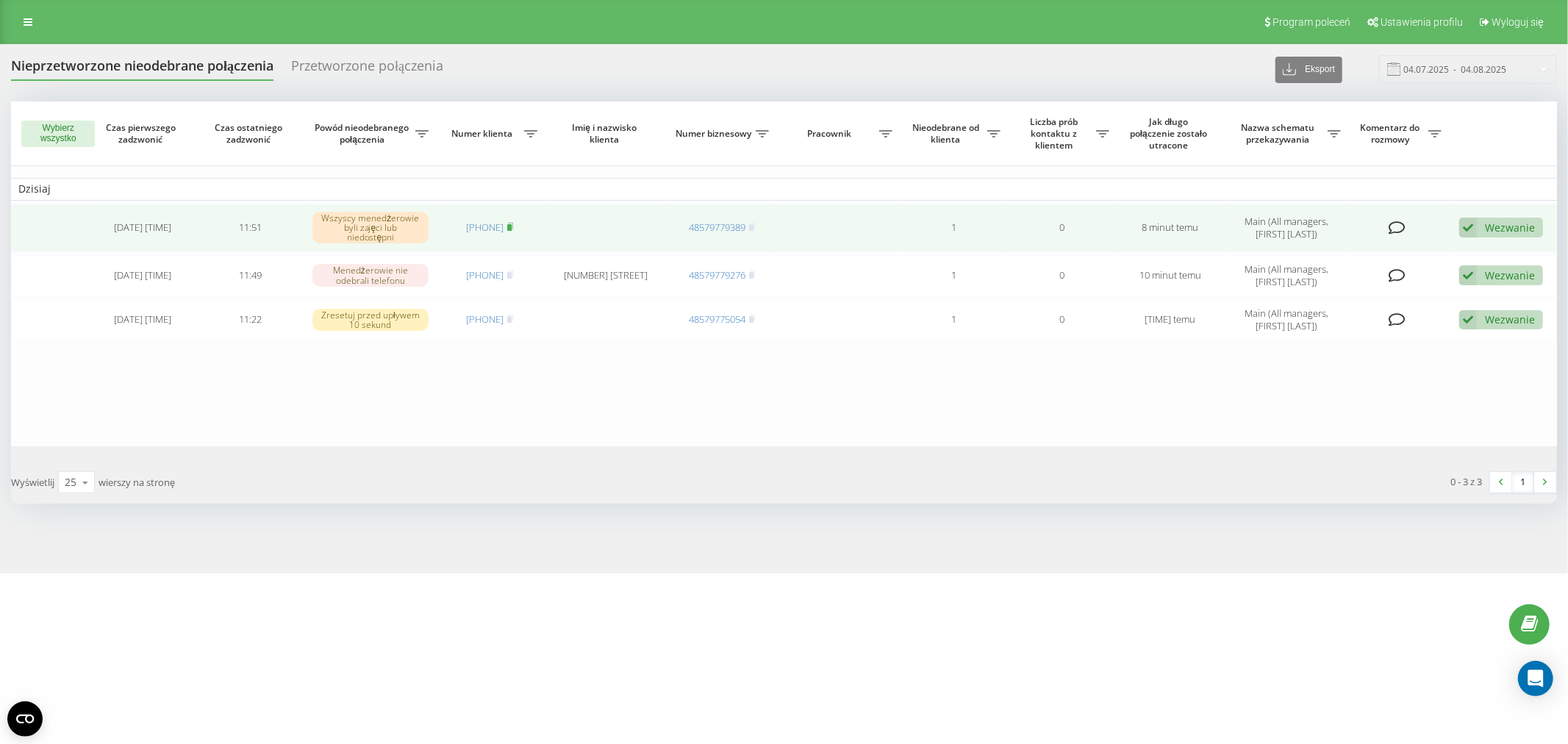 click 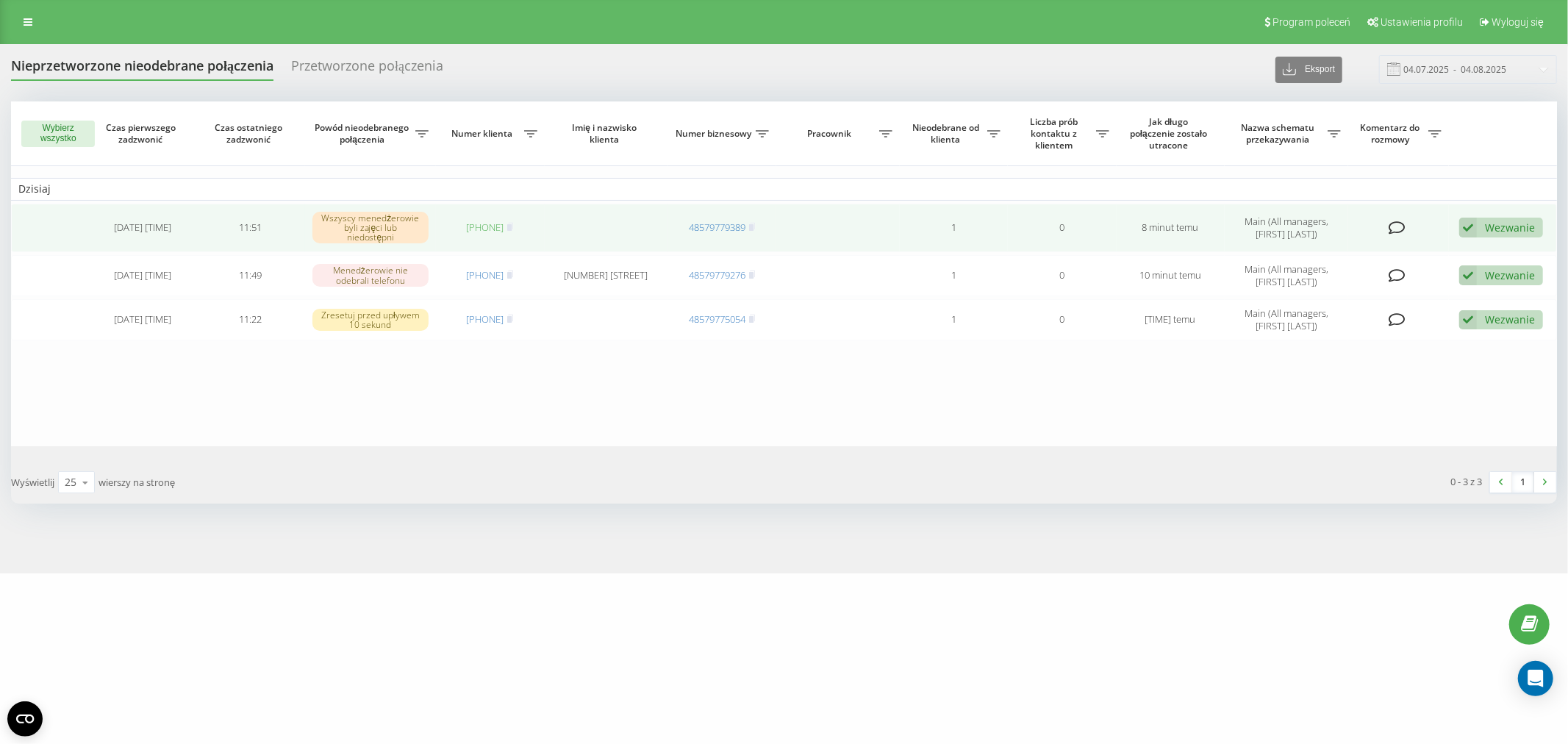 click on "48503566126" at bounding box center (484, 227) 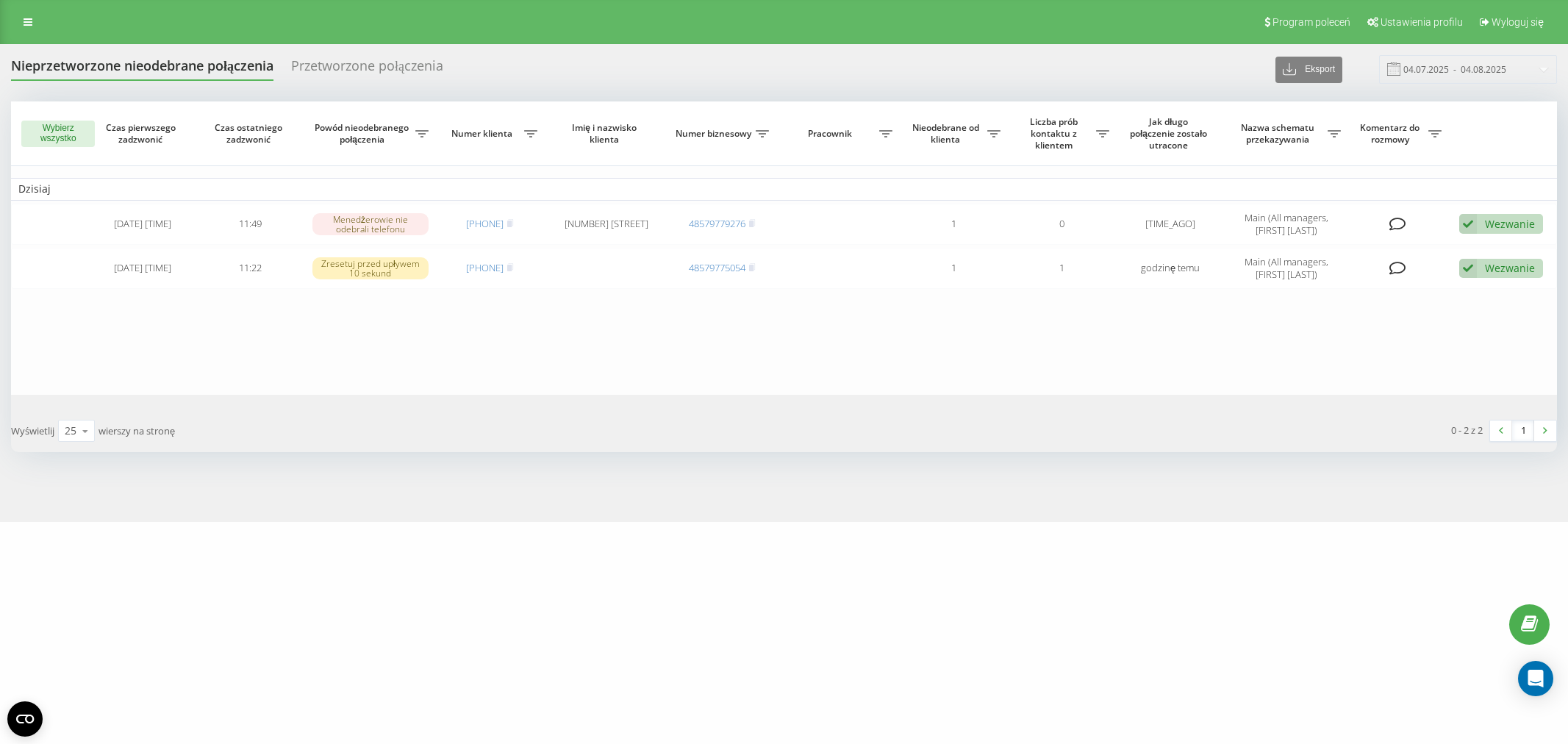 scroll, scrollTop: 0, scrollLeft: 0, axis: both 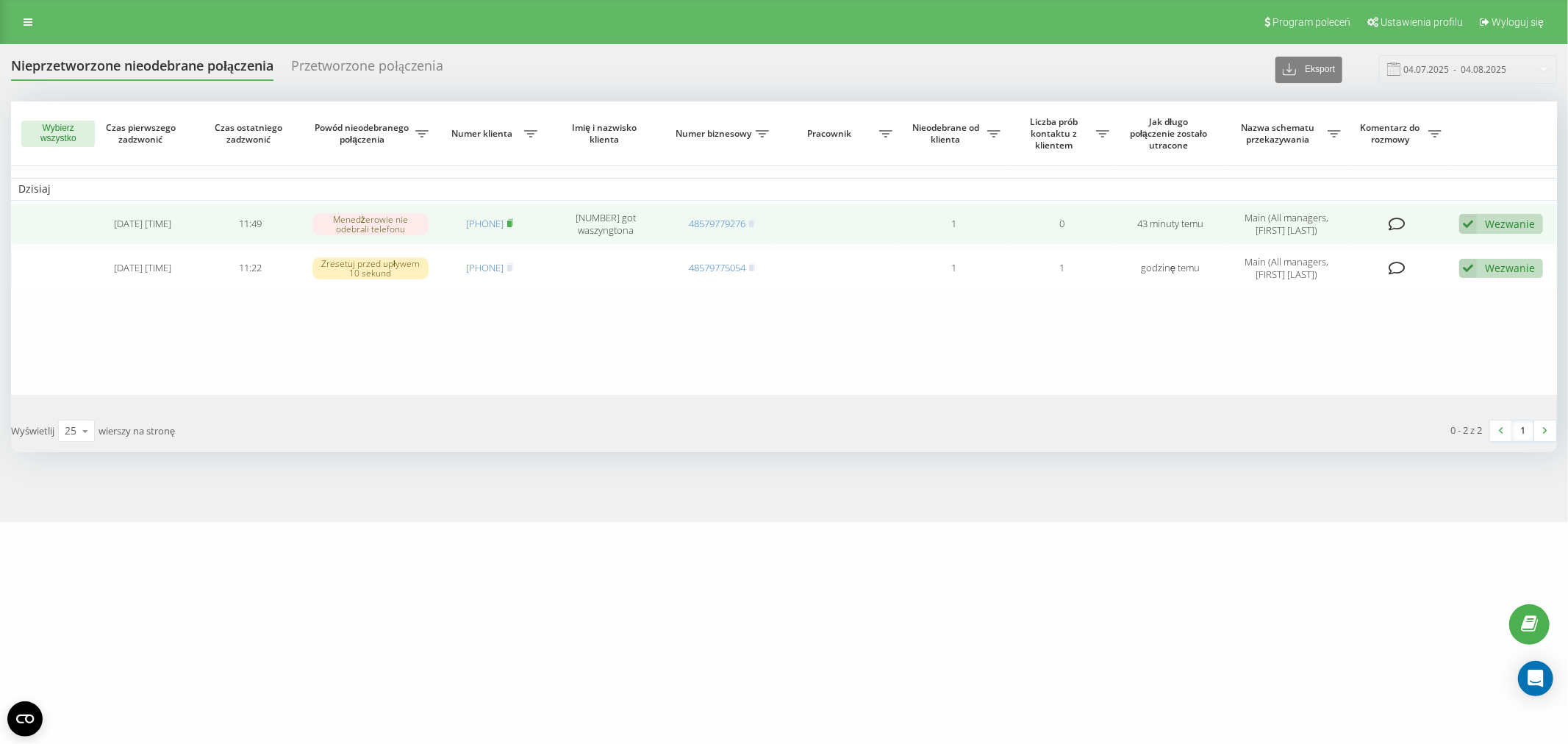 click 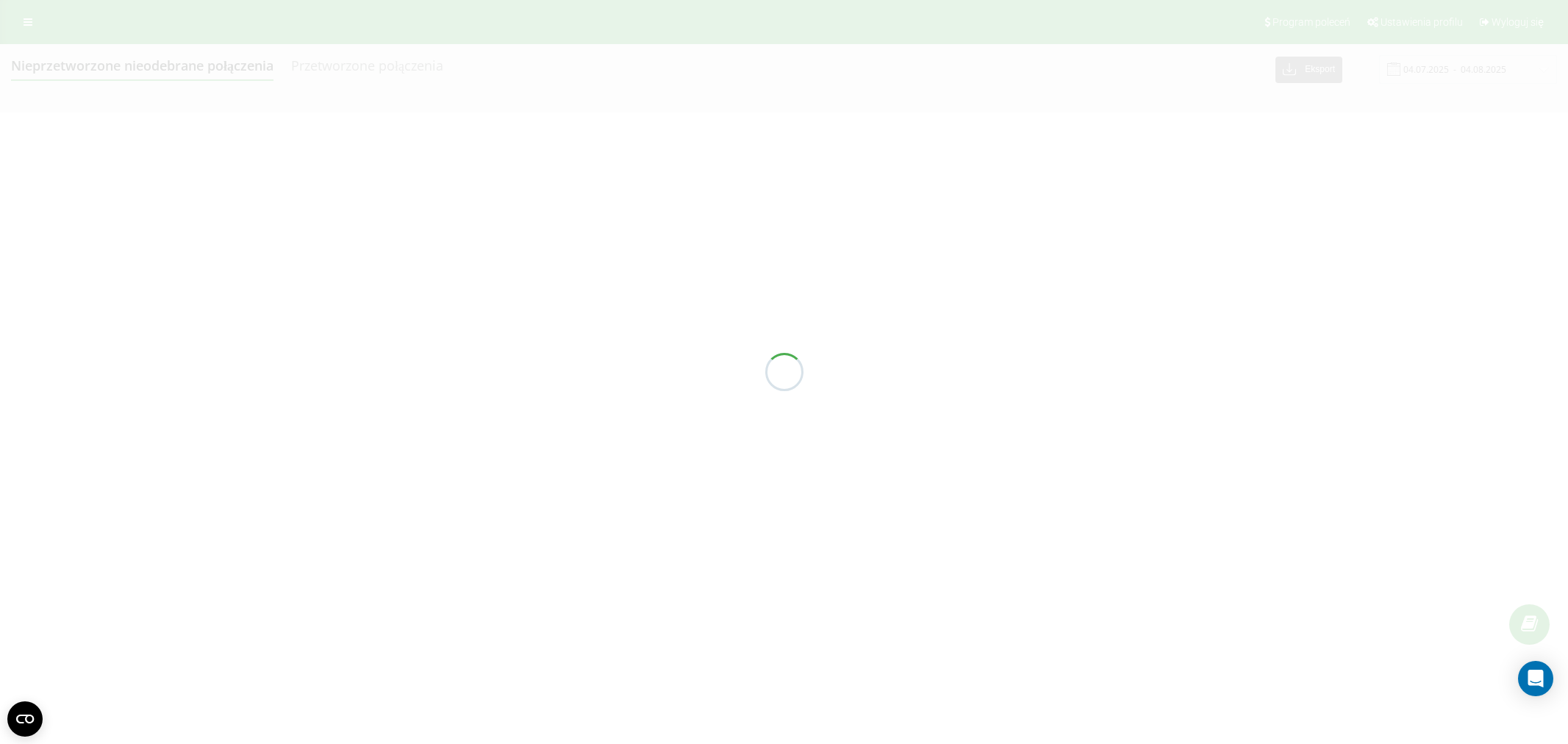 scroll, scrollTop: 0, scrollLeft: 0, axis: both 